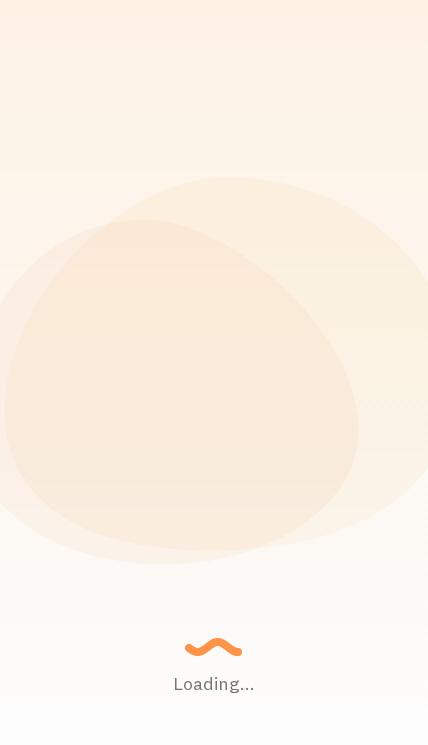 scroll, scrollTop: 0, scrollLeft: 0, axis: both 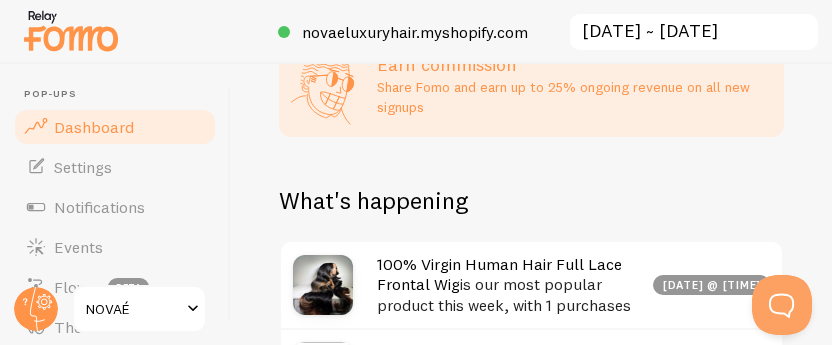 click on "Flows
beta" at bounding box center (115, 287) 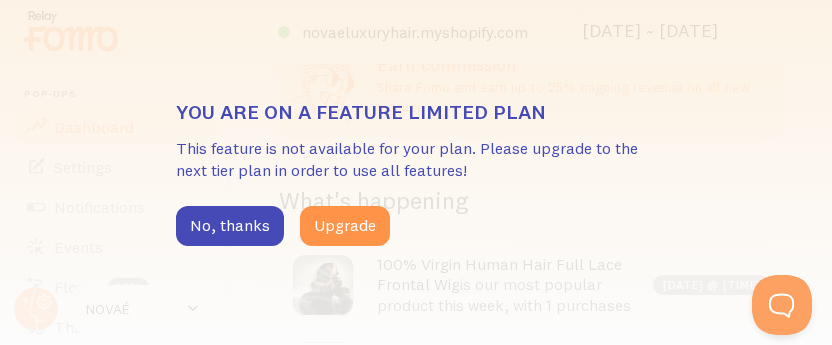click on "No, thanks" at bounding box center [230, 226] 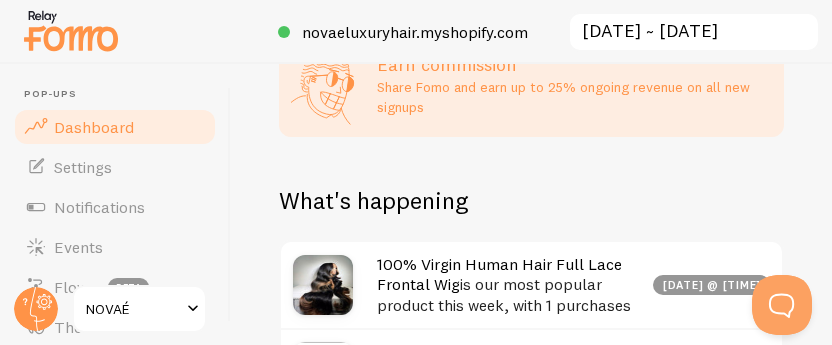 click on "Events" at bounding box center (78, 247) 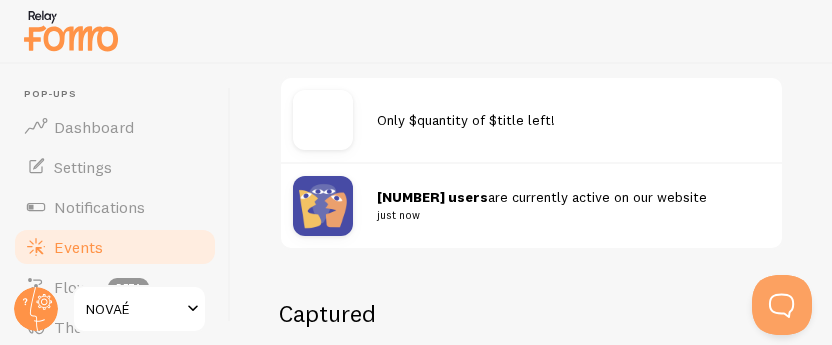 scroll, scrollTop: 277, scrollLeft: 0, axis: vertical 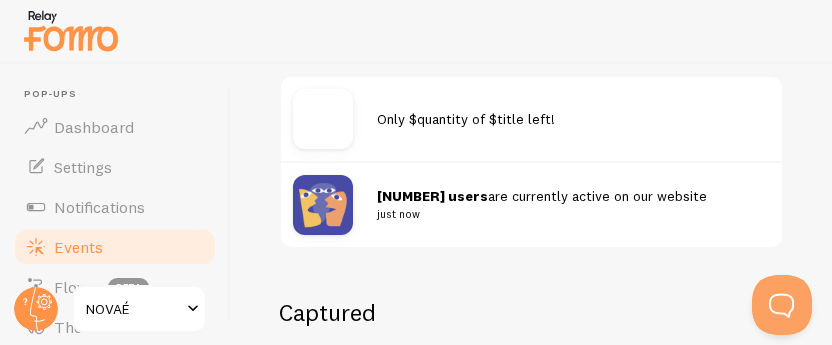 click on "[NUMBER] users  are currently active on our website just now" at bounding box center (531, 204) 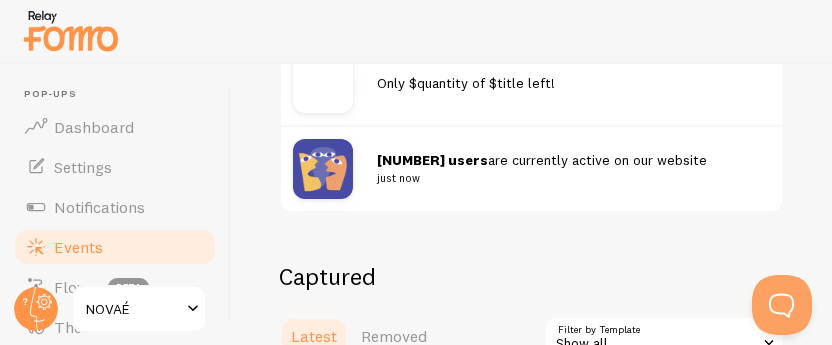 click on "just now" at bounding box center [561, 178] 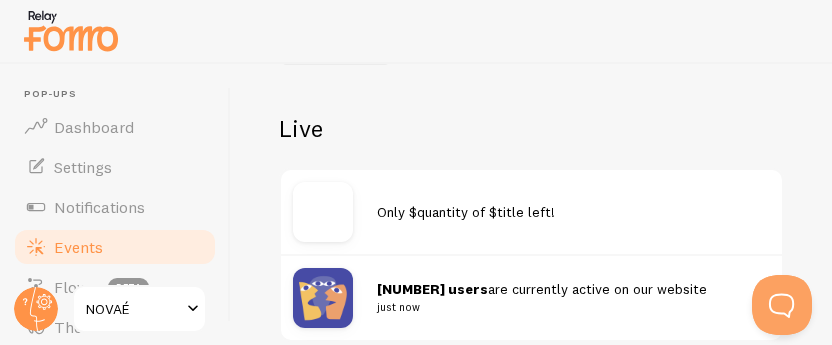 scroll, scrollTop: 211, scrollLeft: 0, axis: vertical 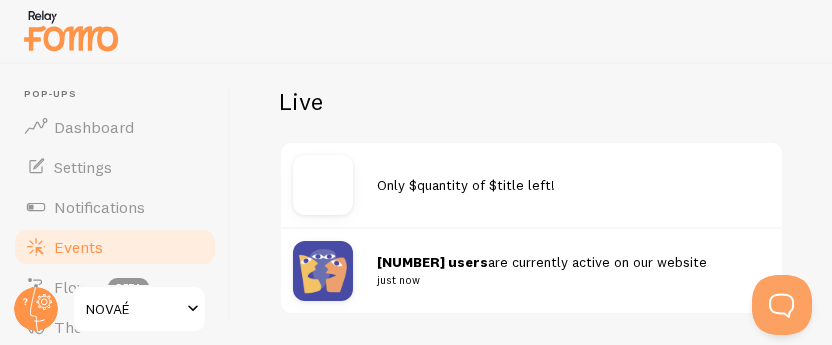 click on "Only $quantity of $title left!" at bounding box center (573, 184) 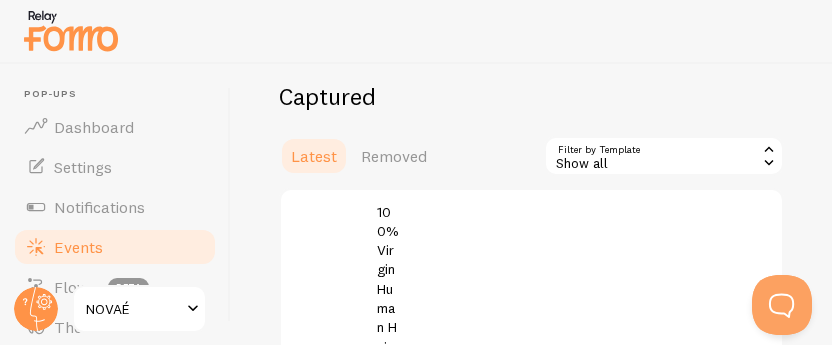 scroll, scrollTop: 492, scrollLeft: 0, axis: vertical 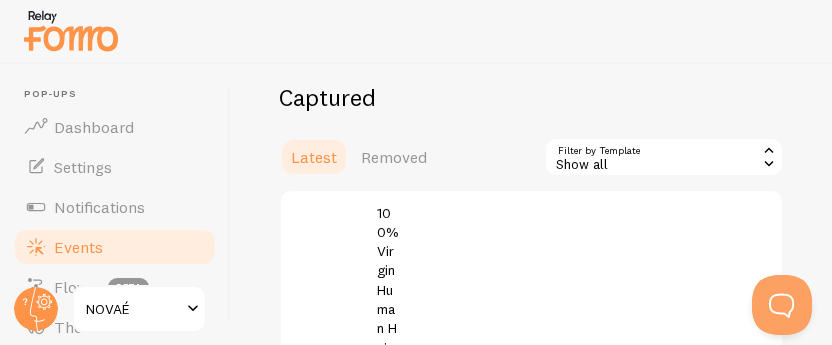 click on "Removed" at bounding box center (394, 157) 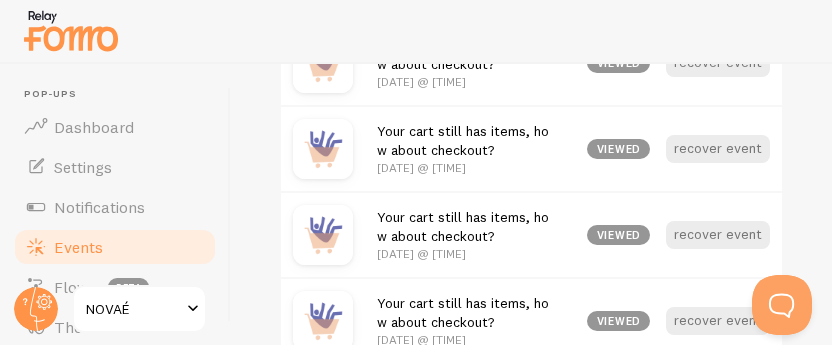 scroll, scrollTop: 911, scrollLeft: 0, axis: vertical 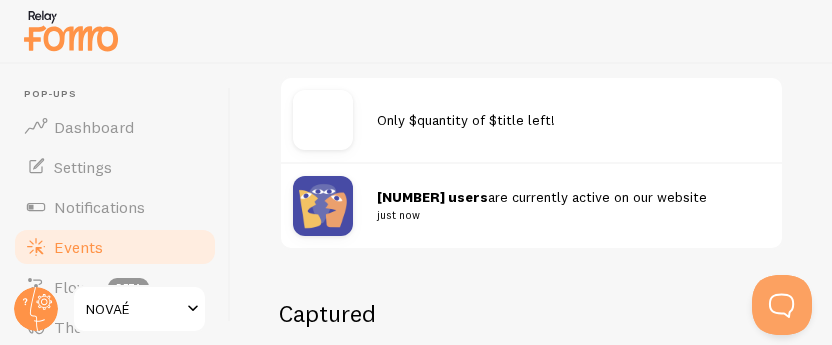 click on "just now" at bounding box center [561, 215] 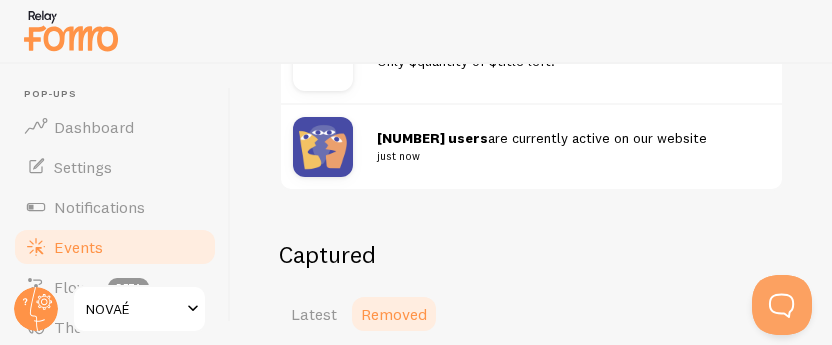 click on "Latest" at bounding box center (314, 314) 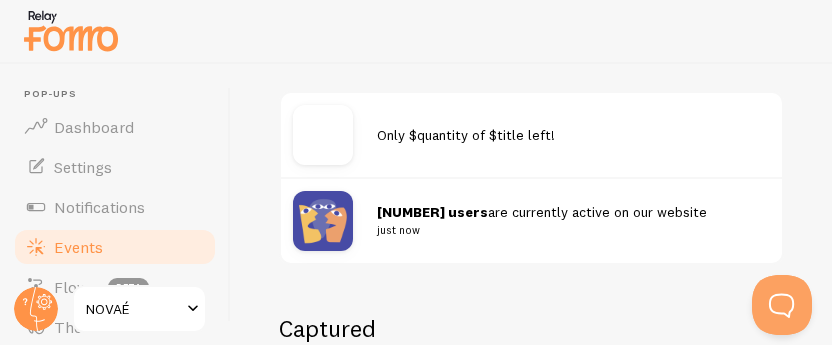scroll, scrollTop: 291, scrollLeft: 0, axis: vertical 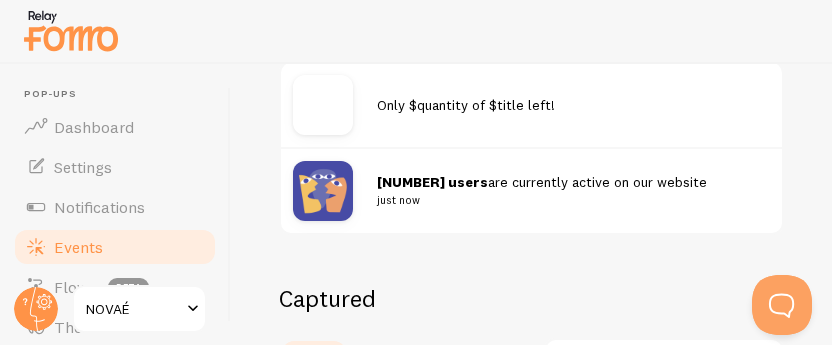 click at bounding box center [323, 191] 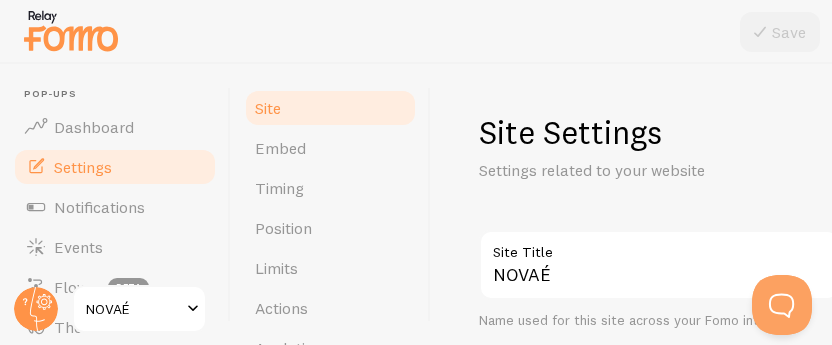 scroll, scrollTop: 0, scrollLeft: 0, axis: both 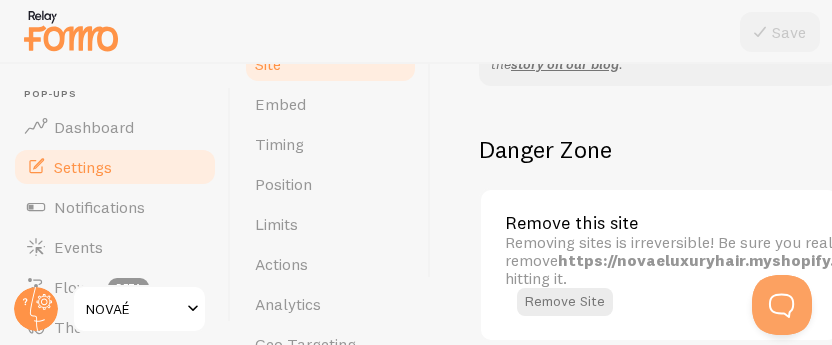 click on "Actions" at bounding box center [281, 264] 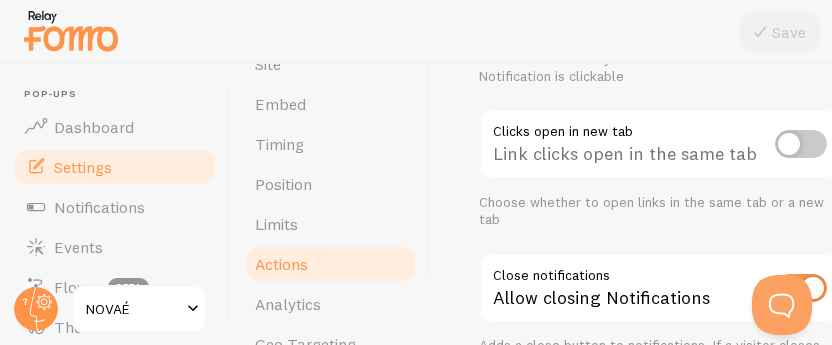 scroll, scrollTop: 338, scrollLeft: 0, axis: vertical 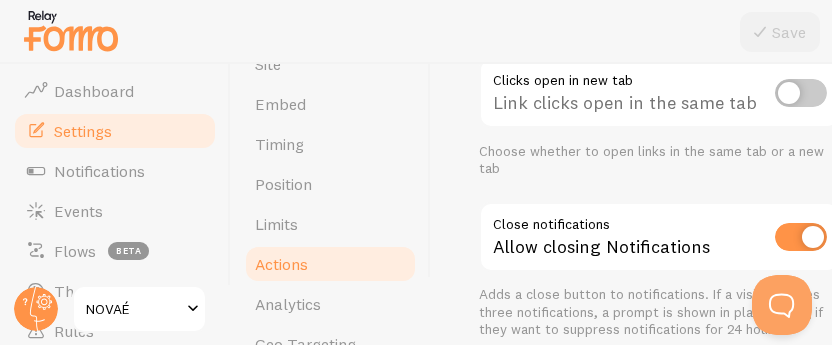 click on "Theme" at bounding box center [79, 291] 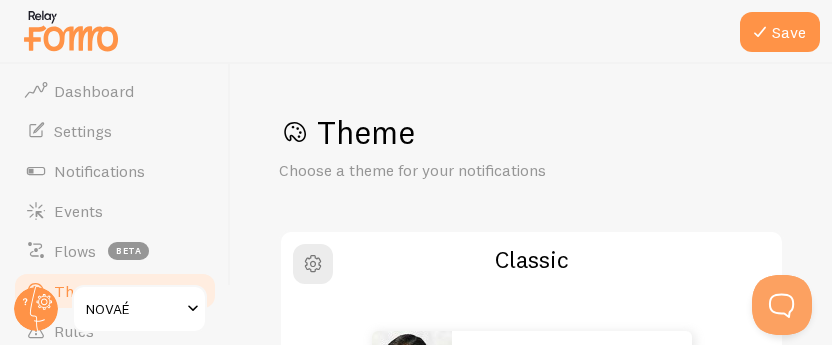 scroll, scrollTop: 0, scrollLeft: 0, axis: both 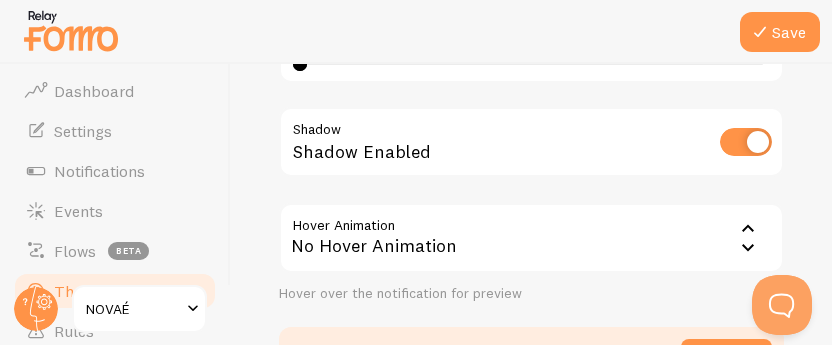 click on "No Hover Animation" at bounding box center [531, 238] 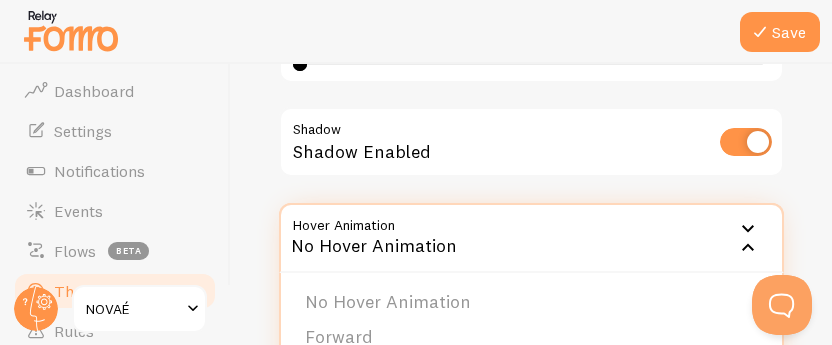 click 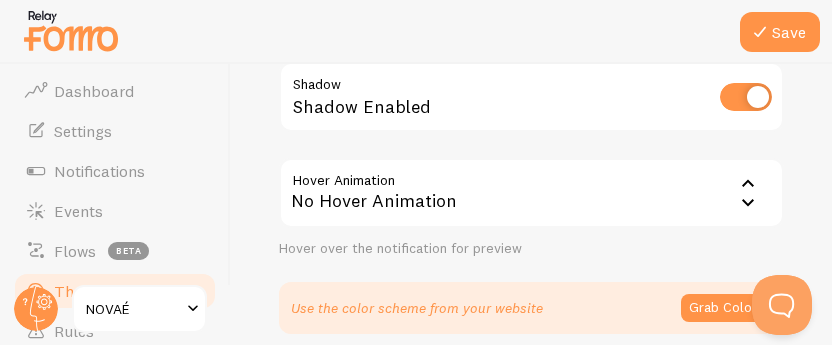 scroll, scrollTop: 726, scrollLeft: 0, axis: vertical 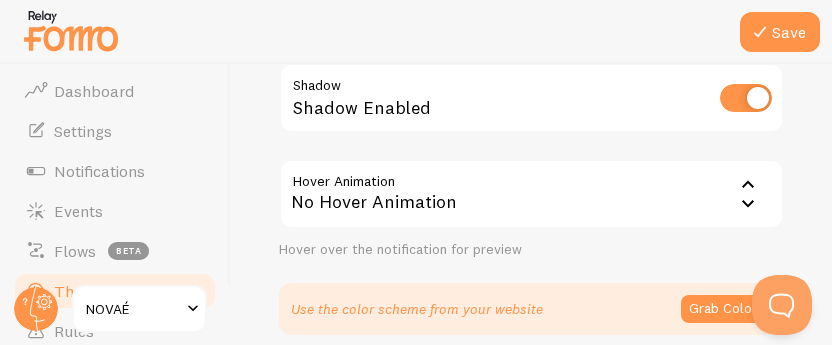 click on "Grab Colors" at bounding box center [726, 309] 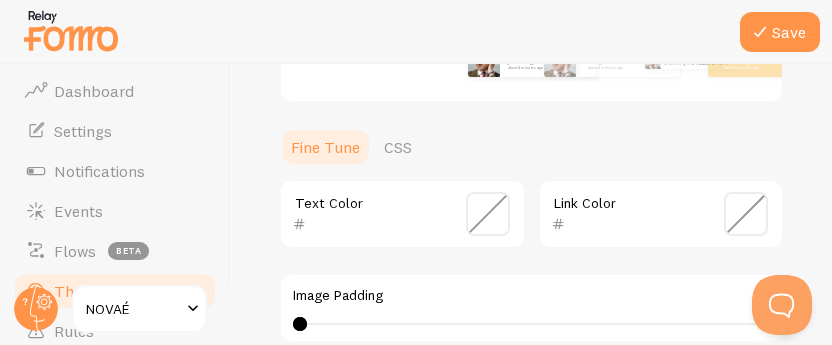 scroll, scrollTop: 426, scrollLeft: 0, axis: vertical 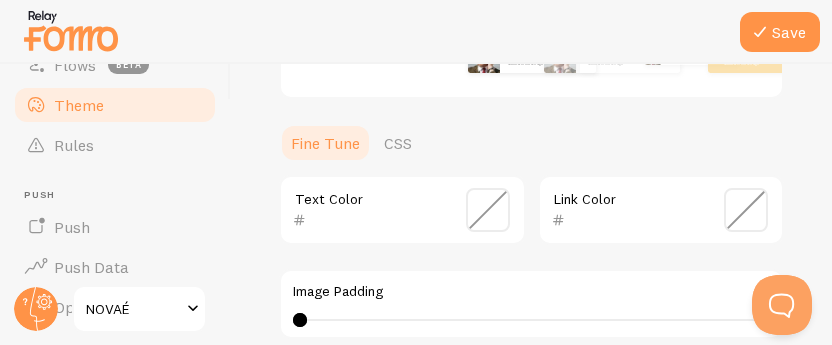 click at bounding box center [36, 227] 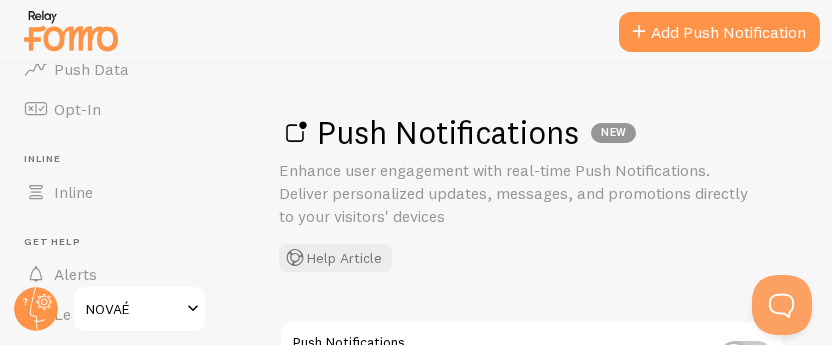 scroll, scrollTop: 422, scrollLeft: 0, axis: vertical 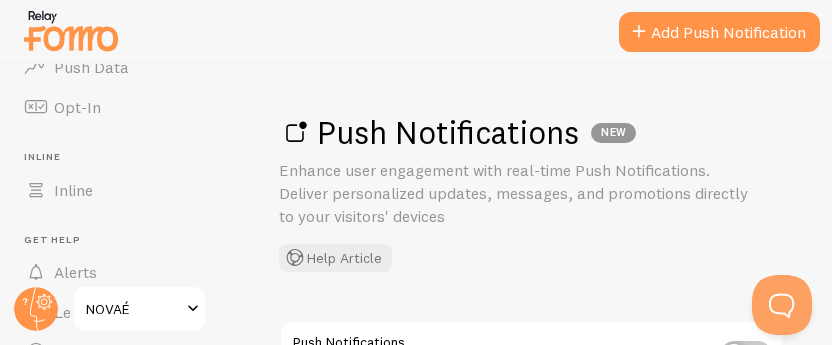 click at bounding box center [36, 190] 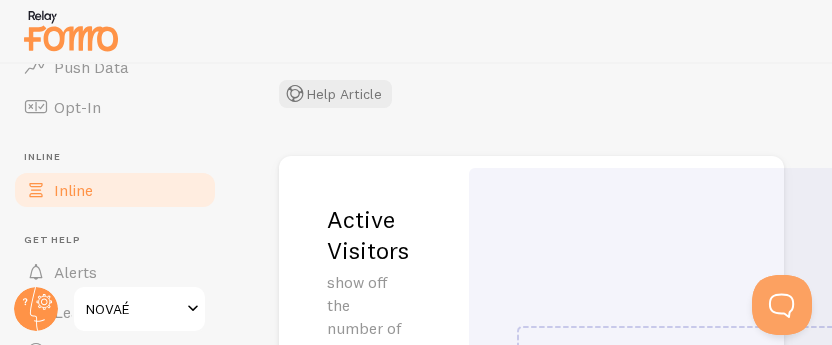scroll, scrollTop: 165, scrollLeft: 0, axis: vertical 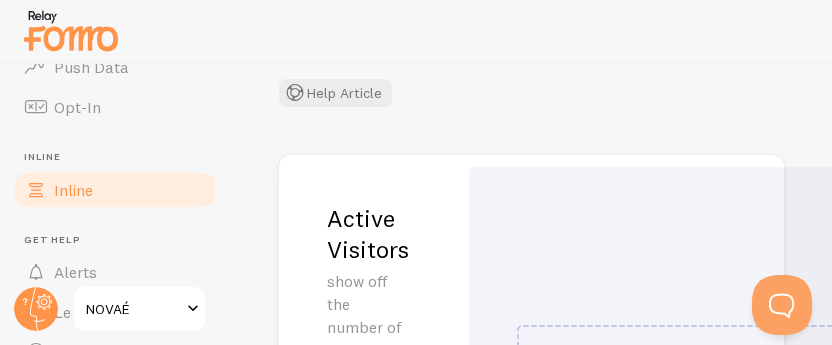 click at bounding box center [728, 352] 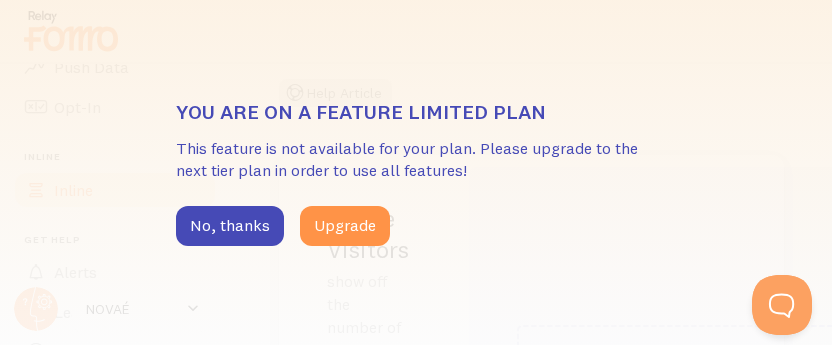 click on "You are on a feature limited plan   This feature is not available for your plan. Please upgrade to the next tier plan in order to use all features!   No, thanks
Upgrade" at bounding box center [416, 172] 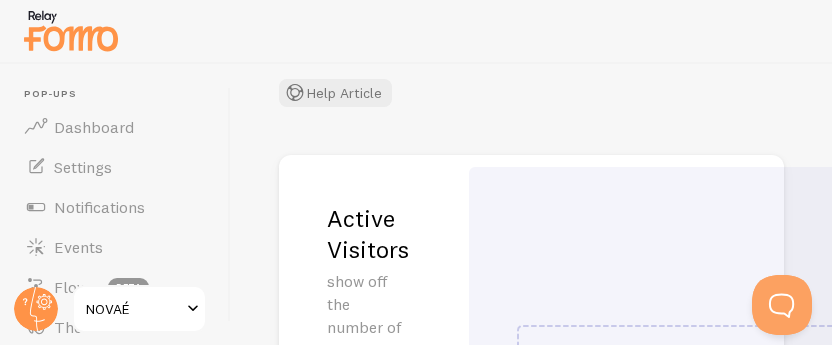 scroll, scrollTop: 0, scrollLeft: 0, axis: both 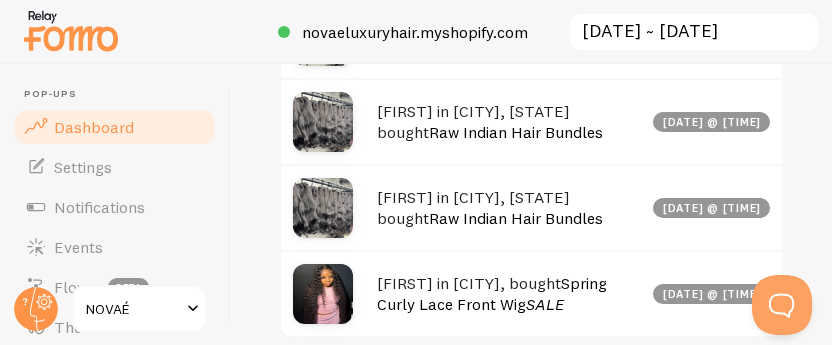 click on "Settings" at bounding box center (83, 167) 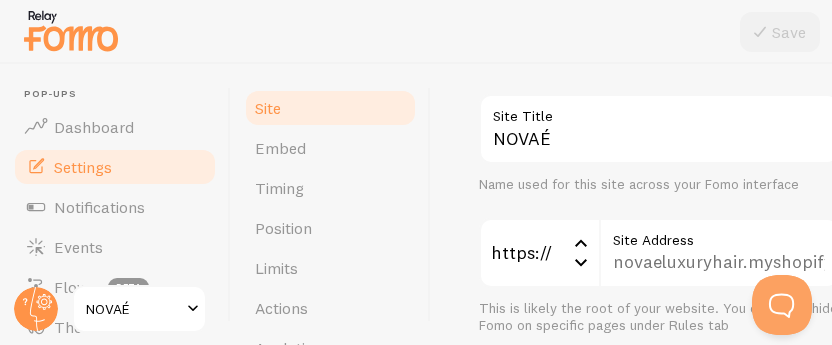 scroll, scrollTop: 142, scrollLeft: 0, axis: vertical 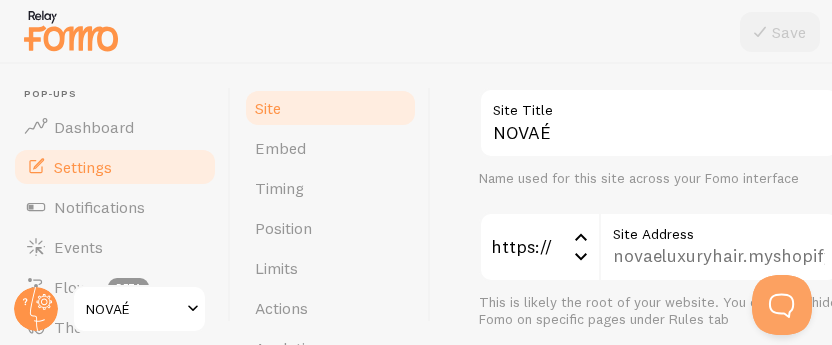 click on "Embed" at bounding box center (330, 148) 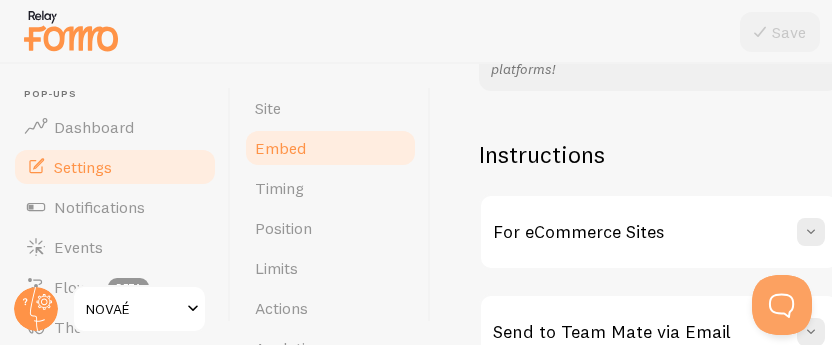 scroll, scrollTop: 756, scrollLeft: 0, axis: vertical 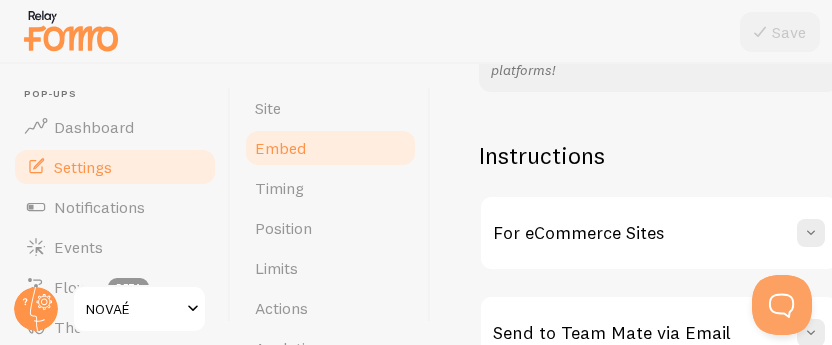 click on "Timing" at bounding box center [279, 188] 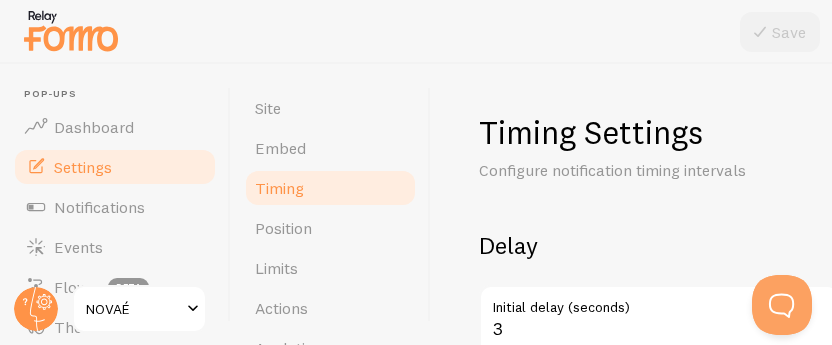 click on "Position" at bounding box center (283, 228) 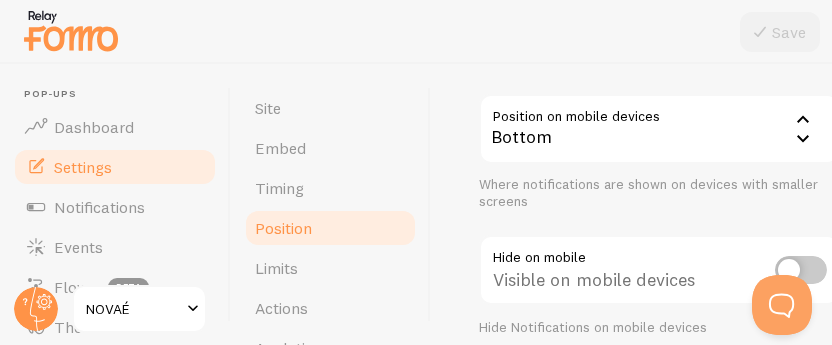 scroll, scrollTop: 558, scrollLeft: 0, axis: vertical 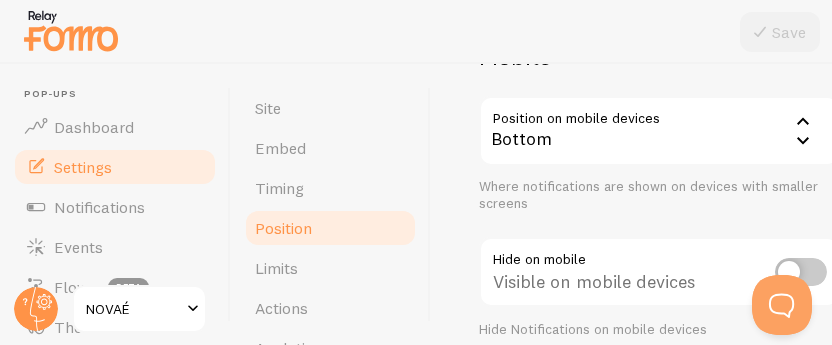 click on "Limits" at bounding box center [276, 268] 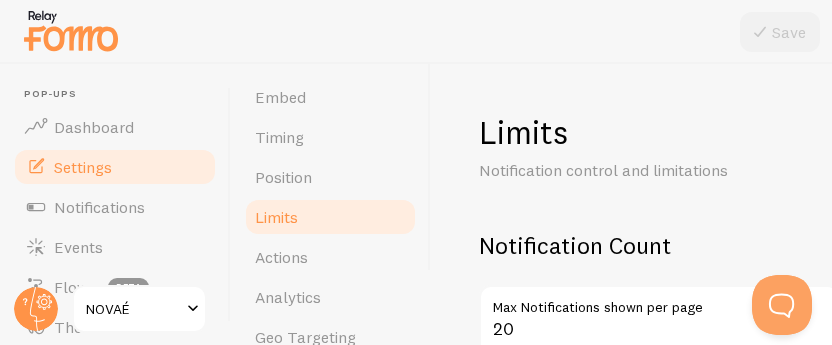 scroll, scrollTop: 45, scrollLeft: 0, axis: vertical 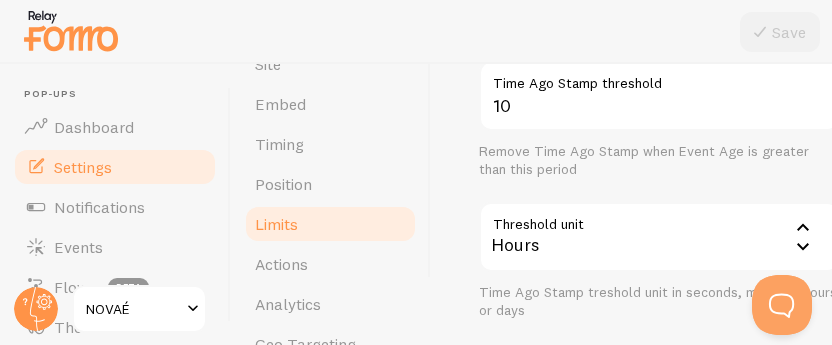 click on "Actions" at bounding box center [330, 264] 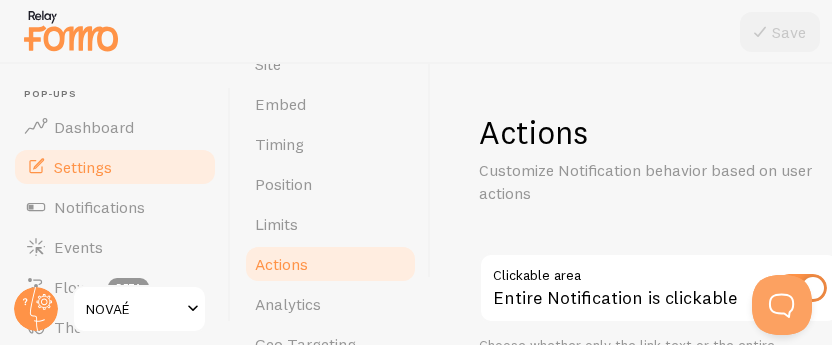 scroll, scrollTop: 83, scrollLeft: 0, axis: vertical 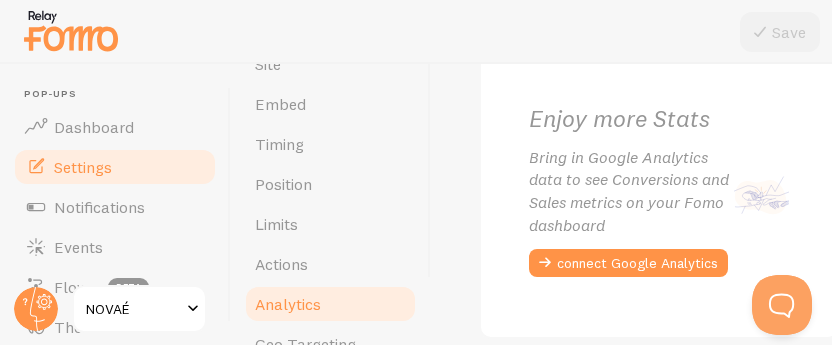 click on "Geo Targeting" at bounding box center (305, 344) 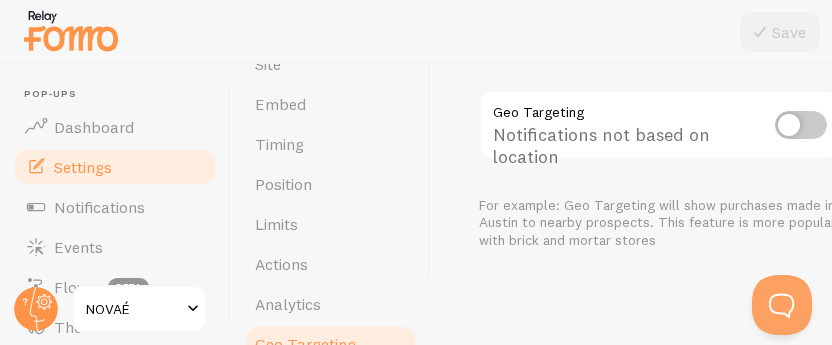scroll, scrollTop: 0, scrollLeft: 0, axis: both 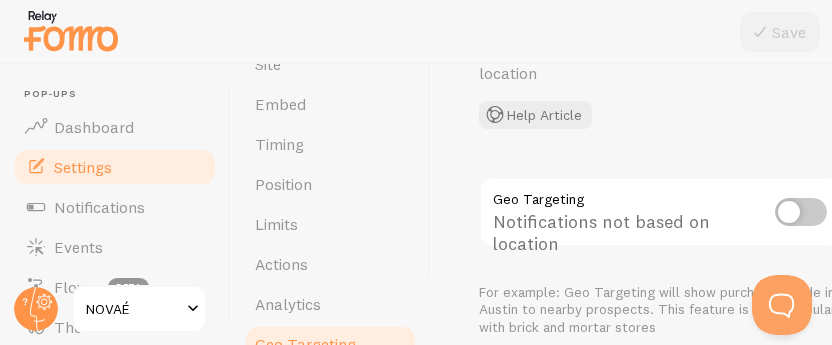 click on "Pop-ups
Dashboard
Settings
Notifications
Events
Flows
beta
Theme
Rules
Push
Push
Push Data
Opt-In
Inline
Inline
Get Help
Alerts
Learn
Support
NOVAÉ
Save
Site
Embed
Timing
Position" at bounding box center (416, 172) 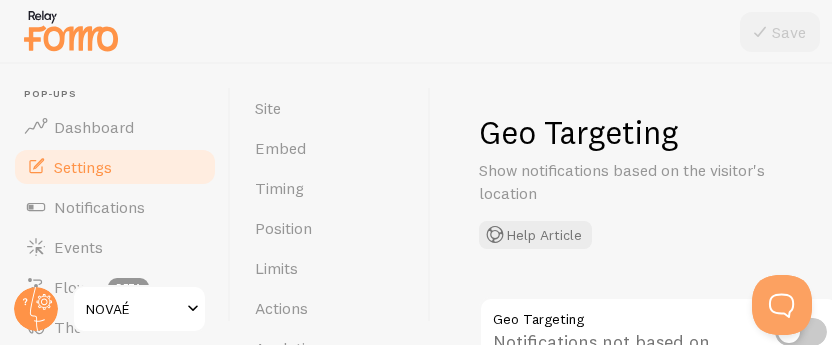 click on "Dashboard" at bounding box center (94, 127) 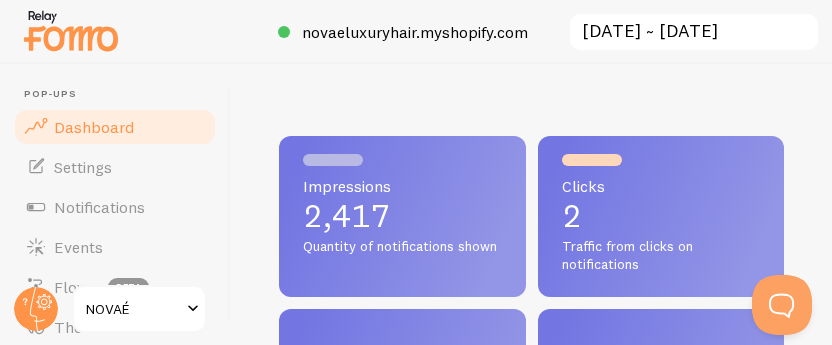click on "Impressions
2,417
Quantity of notifications shown
Clicks
2
Traffic from clicks on notifications
Engagements
1
Mouse hovers, which pause the animation
Attributions
0
Number of attributed transactions
Value
$0   Monetary value of transactions       Impressions Clicks                 Earn commission
Share Fomo and earn up to 25% ongoing revenue on all new
signups
What's happening       100% Virgin Human Hair Full Lace Frontal Wig  is our most popular product this week, with 1 purchases
[DATE] @ [TIME]
Our most recent customers are from [CITY], [CITY], and [CITY]
[DATE] @ [TIME]
[FIRST] in [CITY], [STATE] bought" at bounding box center (531, 204) 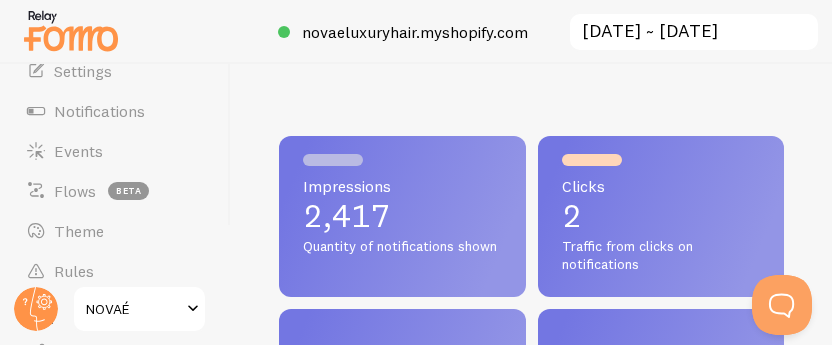 click on "Rules" at bounding box center (74, 271) 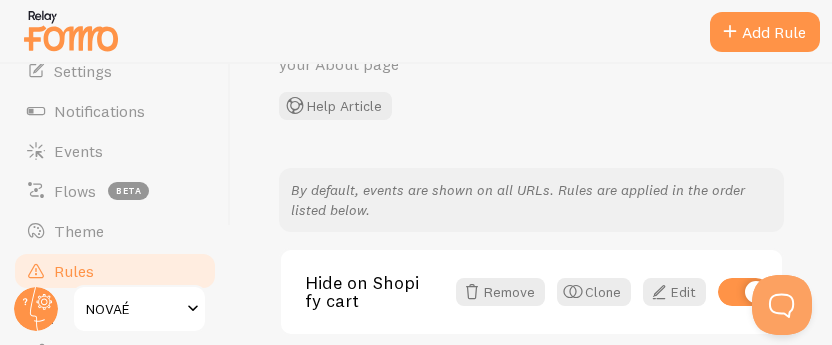 click at bounding box center (36, 231) 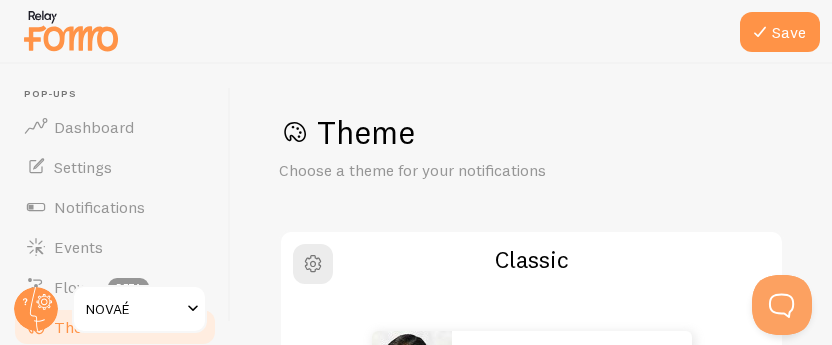 click on "Dashboard" at bounding box center [94, 127] 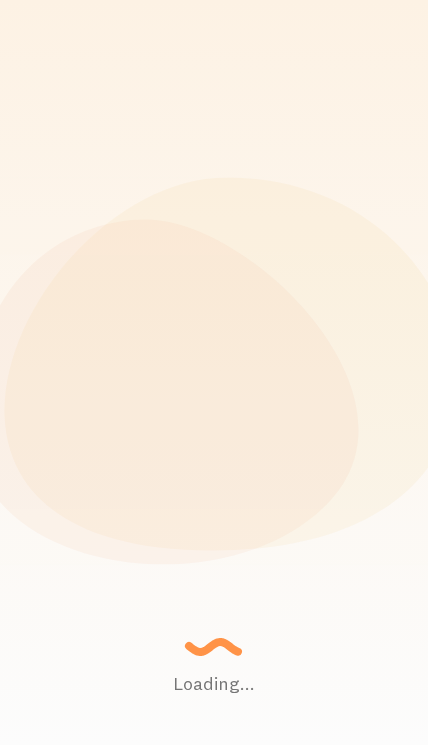 scroll, scrollTop: 0, scrollLeft: 0, axis: both 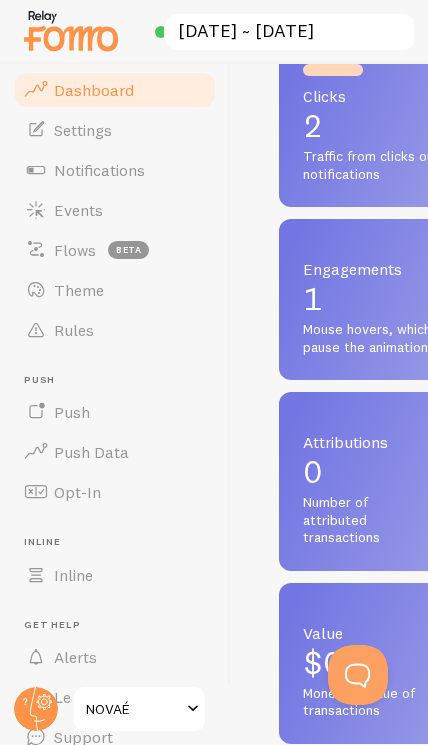 click at bounding box center (36, 130) 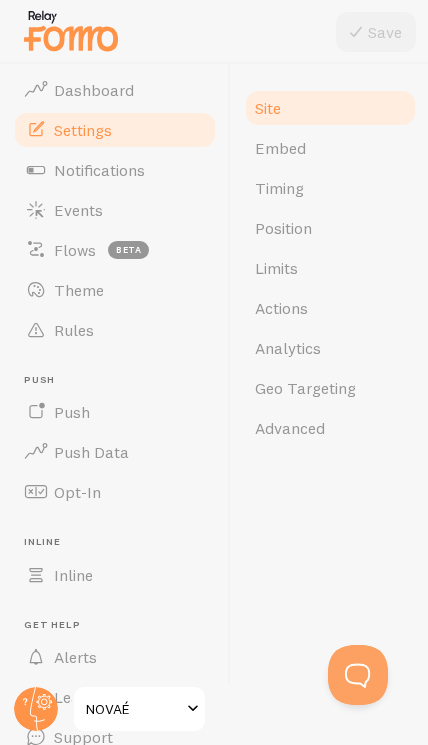 click on "Site" at bounding box center (330, 108) 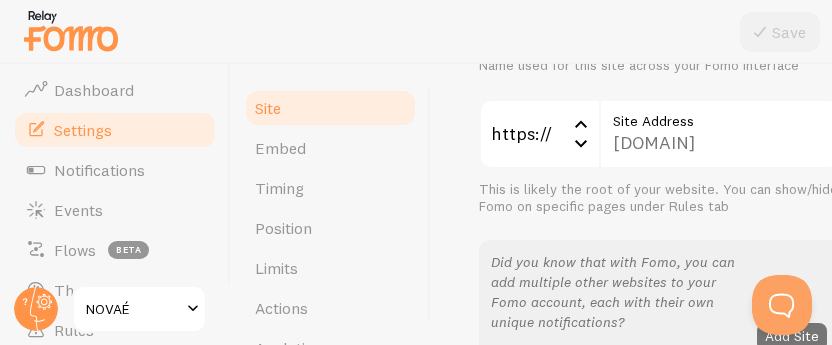 scroll, scrollTop: 235, scrollLeft: 0, axis: vertical 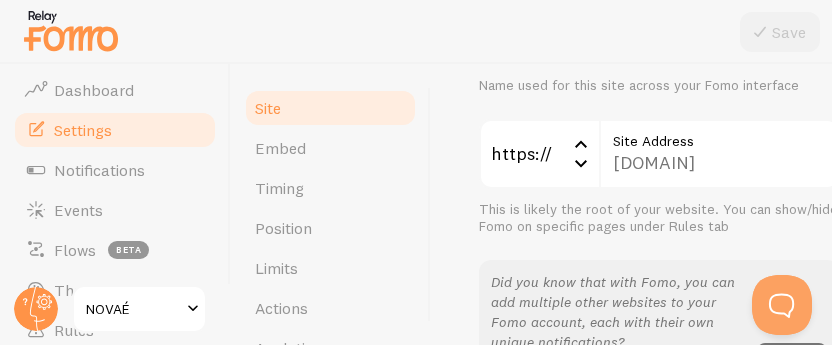click on "novaeluxuryhair.myshopify.com   Site Address" at bounding box center (719, 154) 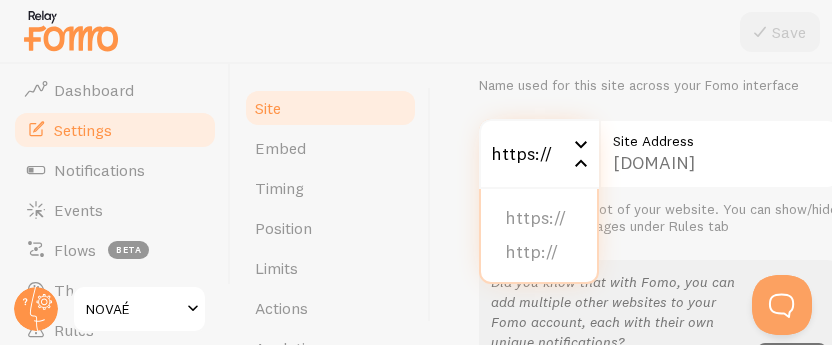 click on "novaeluxuryhair.myshopify.com   Site Address" at bounding box center (719, 154) 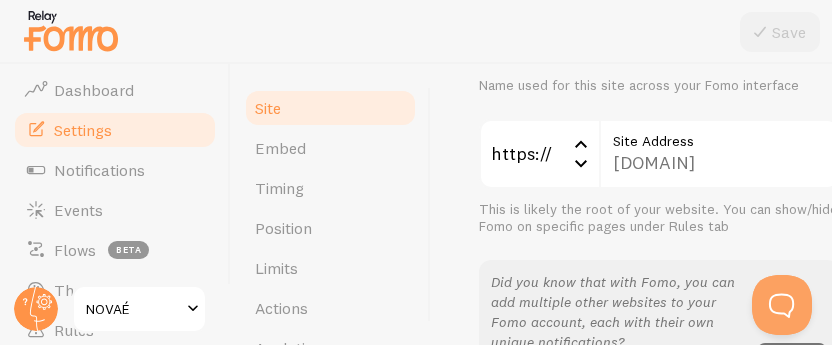 click on "novaeluxuryhair.myshopify.com   Site Address" at bounding box center (719, 154) 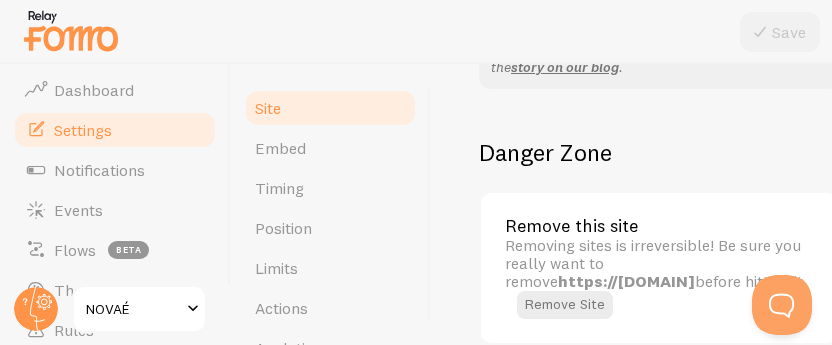 scroll, scrollTop: 1645, scrollLeft: 0, axis: vertical 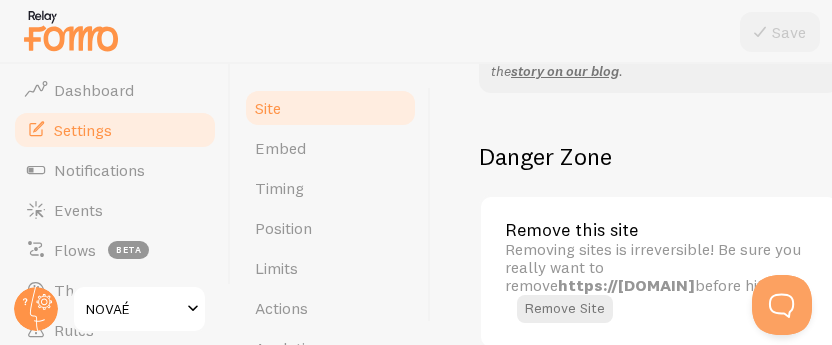 click on "Remove Site" at bounding box center [565, 309] 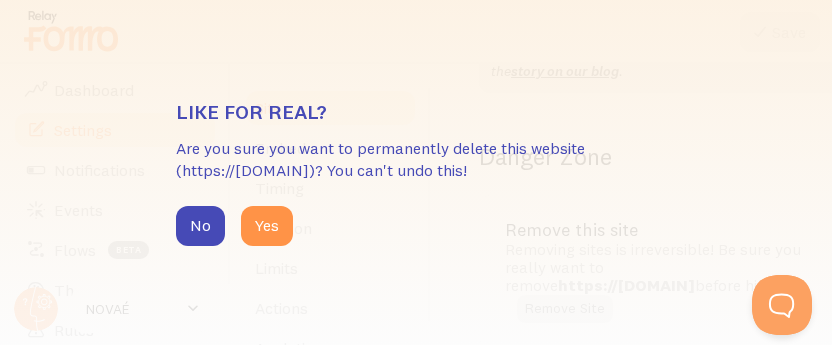 click on "Yes" at bounding box center [267, 226] 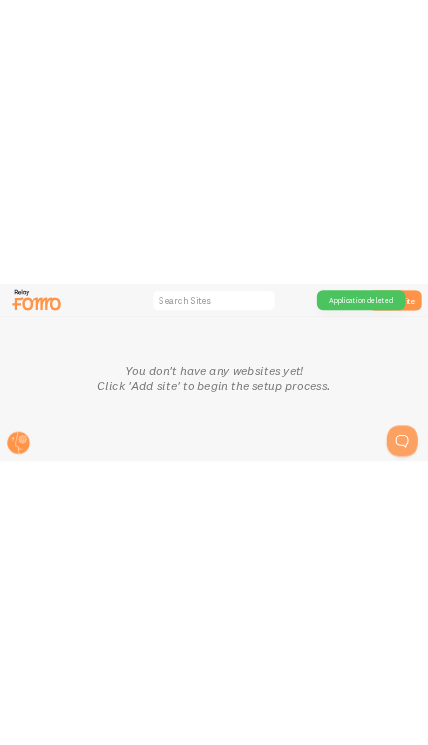 scroll, scrollTop: 0, scrollLeft: 0, axis: both 